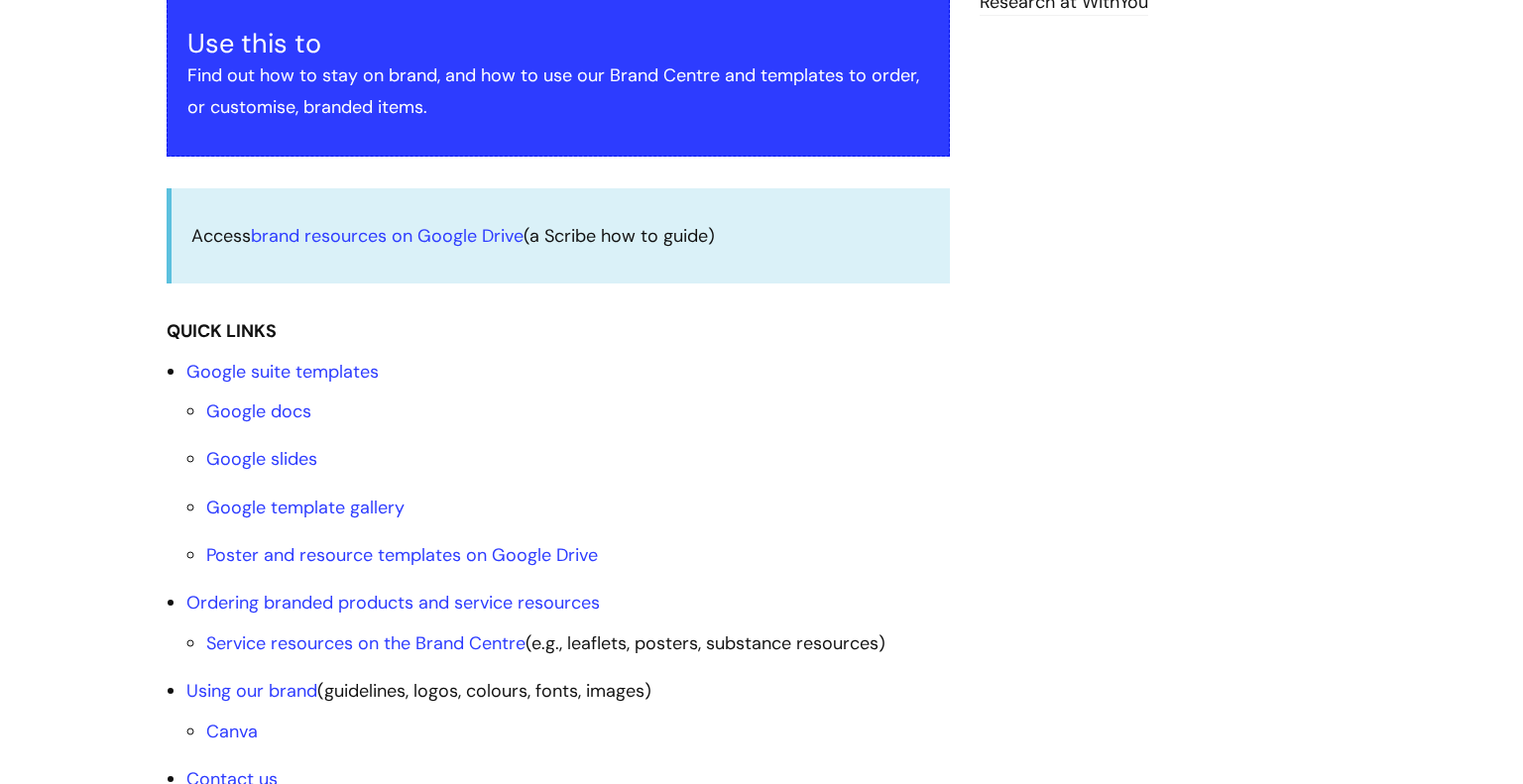 scroll, scrollTop: 436, scrollLeft: 0, axis: vertical 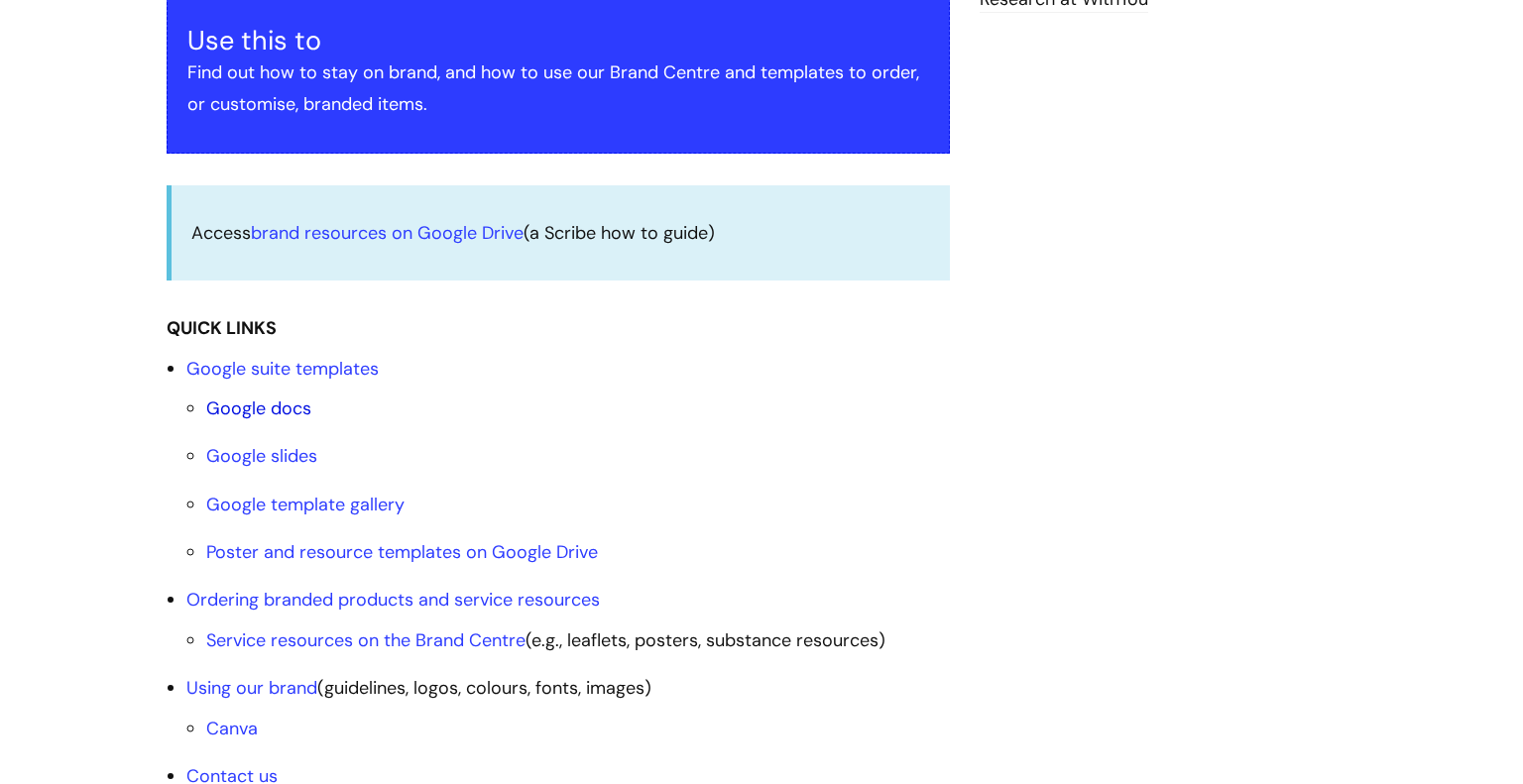 click on "Google docs" at bounding box center [259, 408] 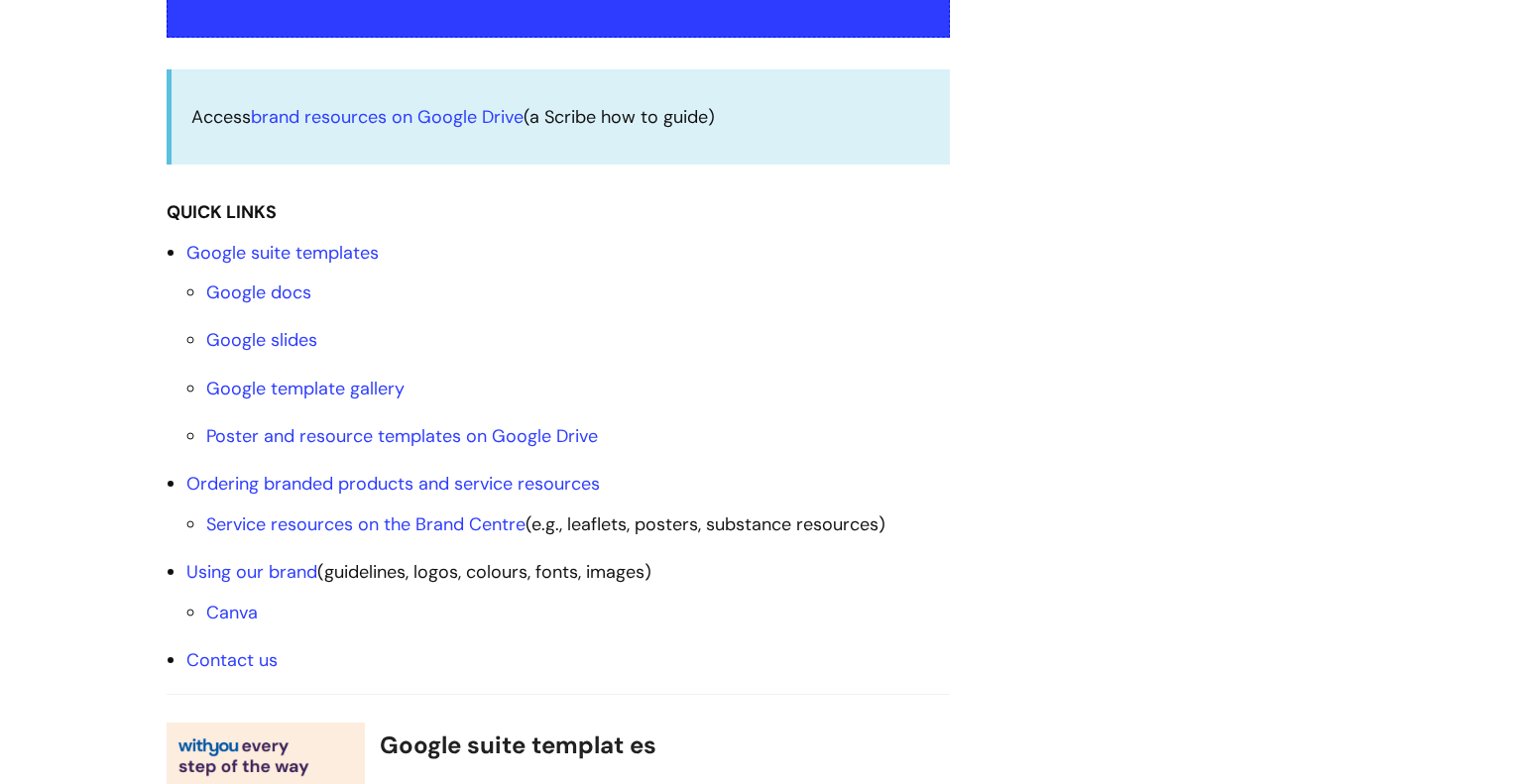 scroll, scrollTop: 555, scrollLeft: 0, axis: vertical 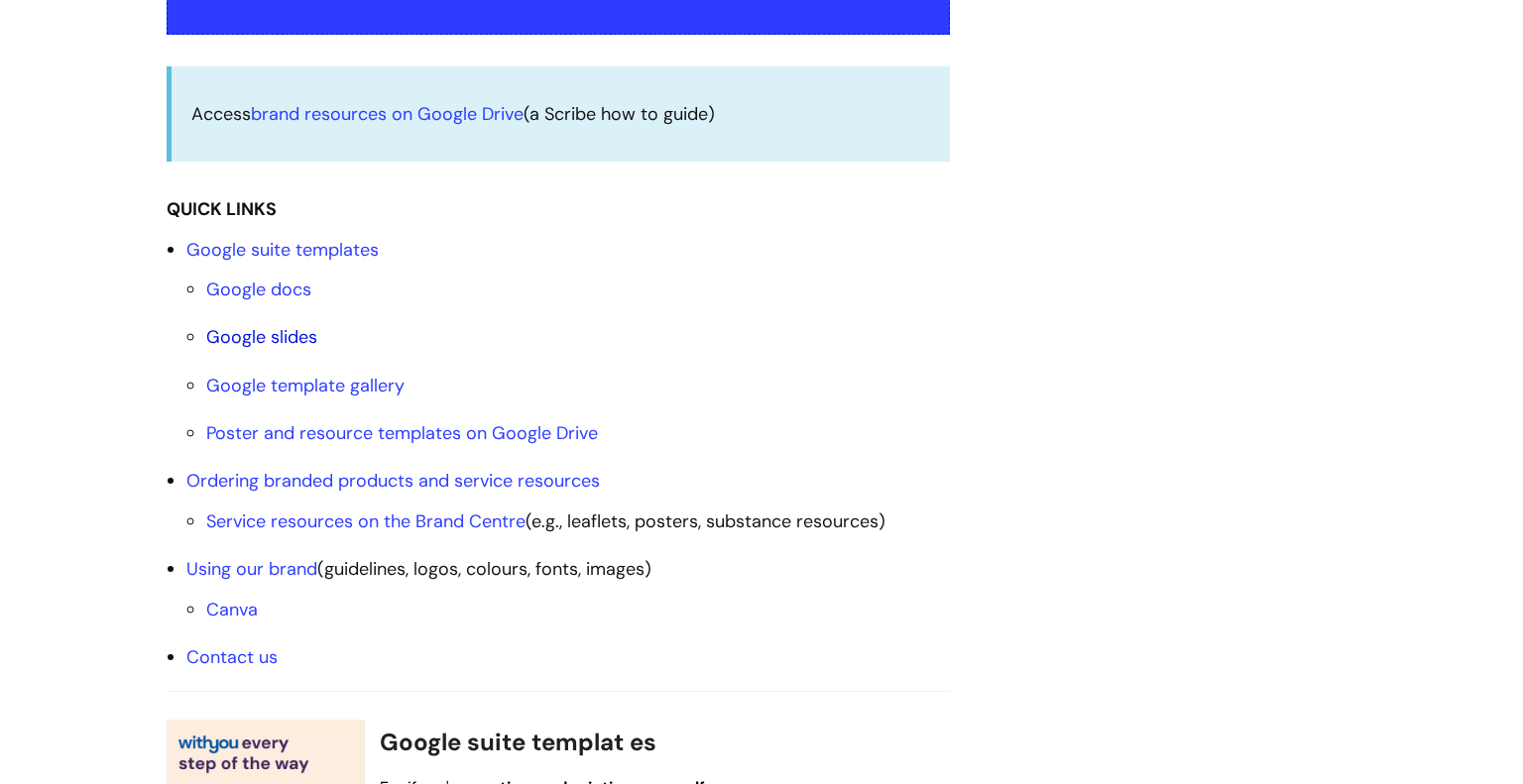 click on "Google slides" at bounding box center [262, 337] 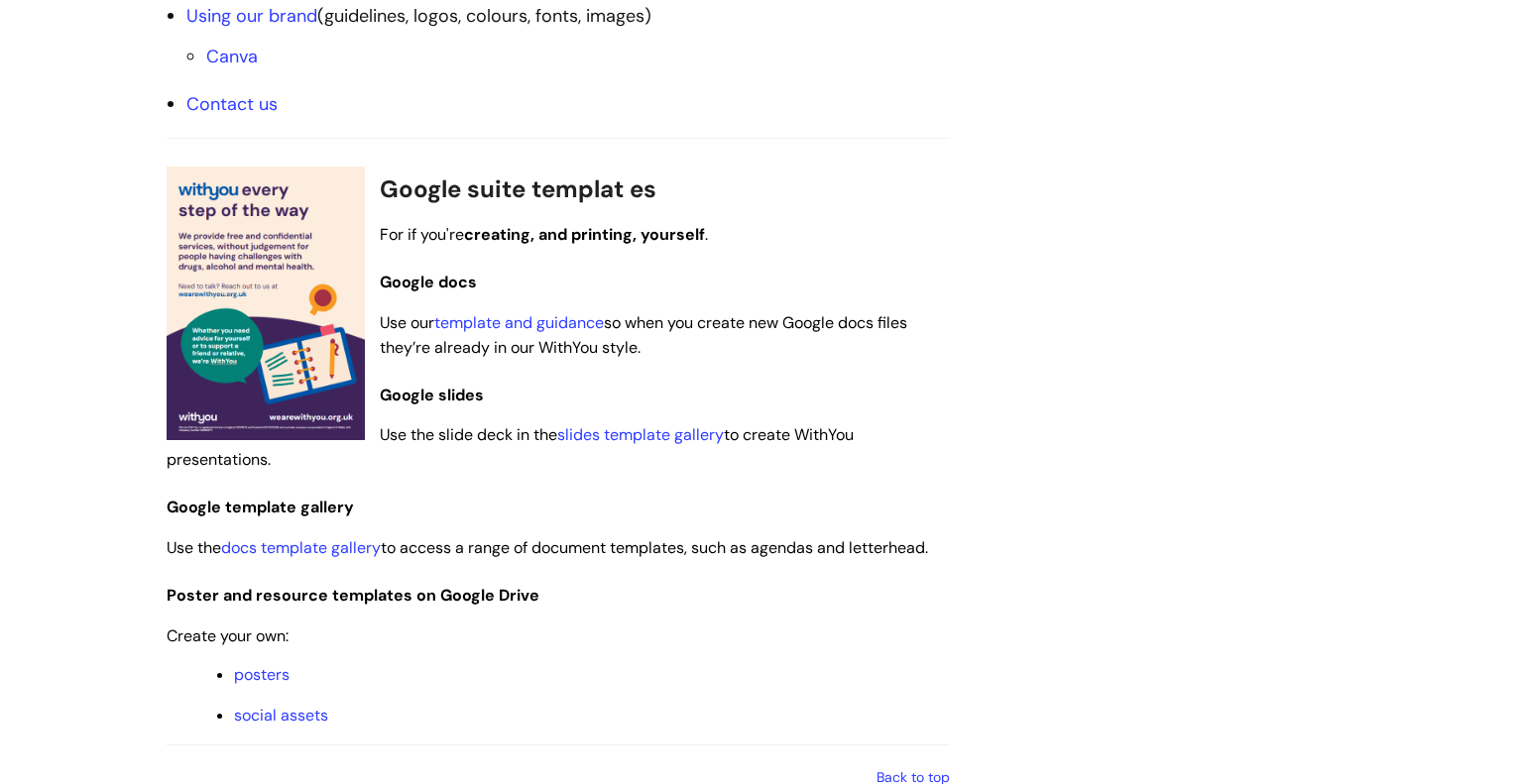 scroll, scrollTop: 1110, scrollLeft: 0, axis: vertical 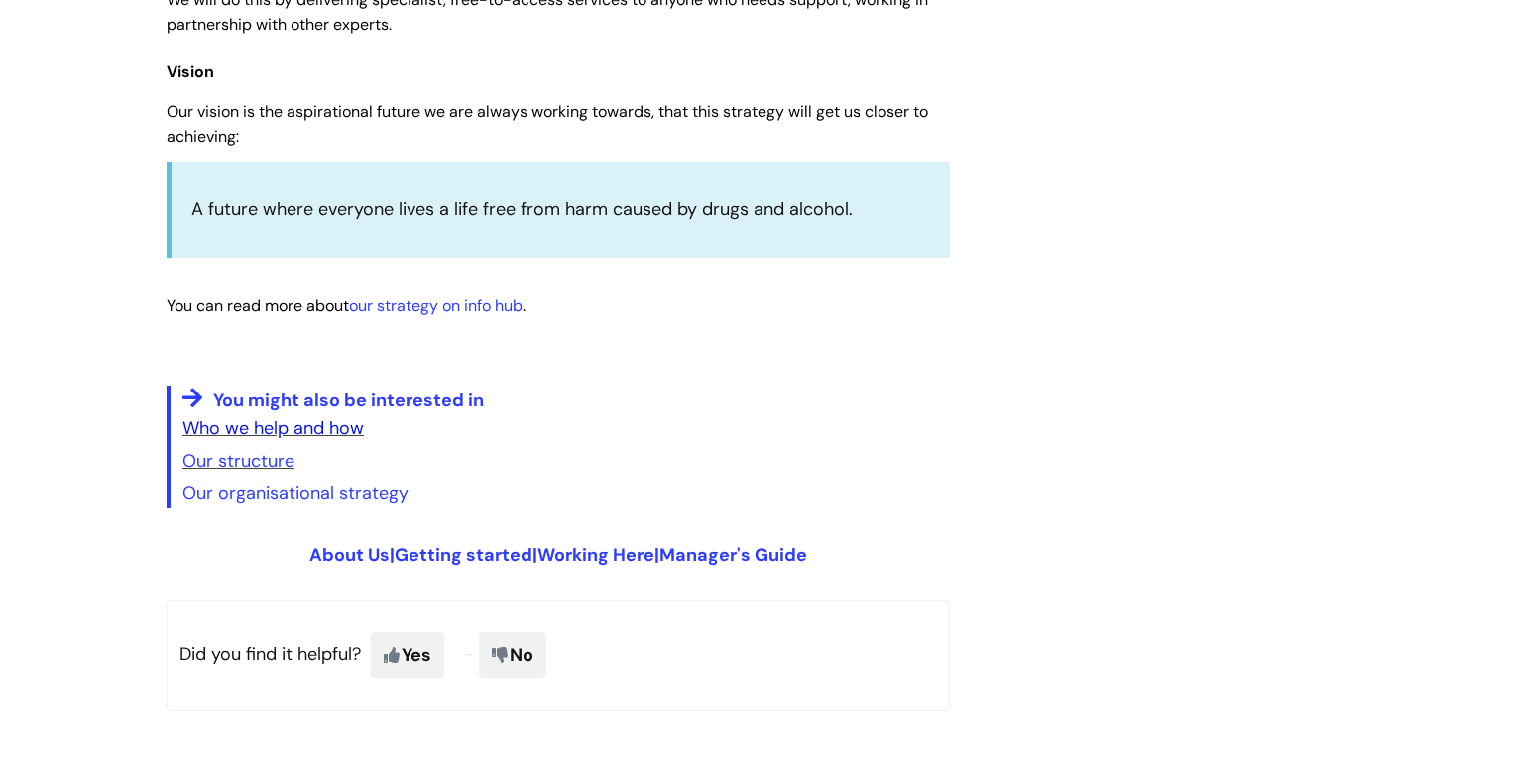 click on "Who we help and how" at bounding box center [273, 428] 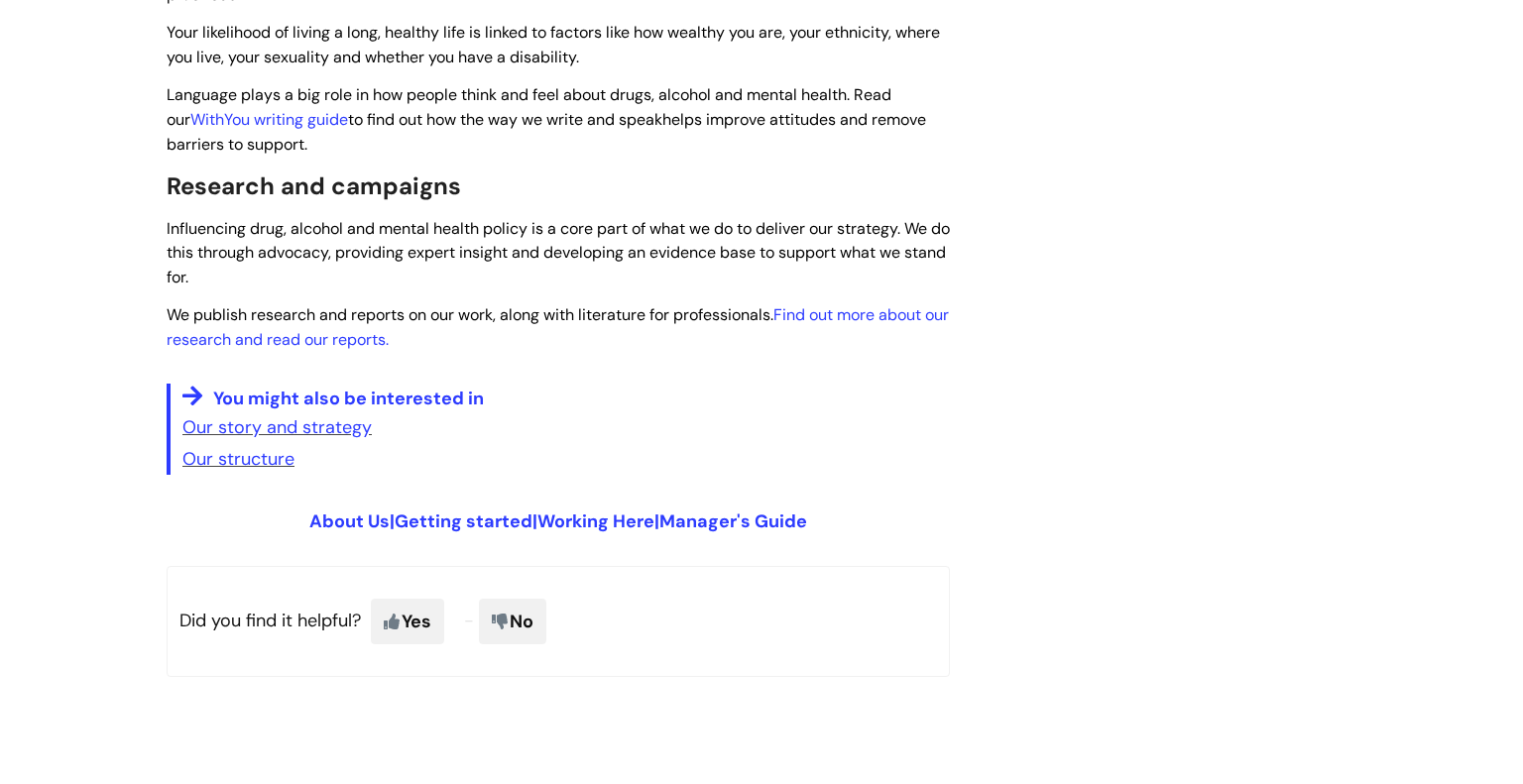 scroll, scrollTop: 3608, scrollLeft: 0, axis: vertical 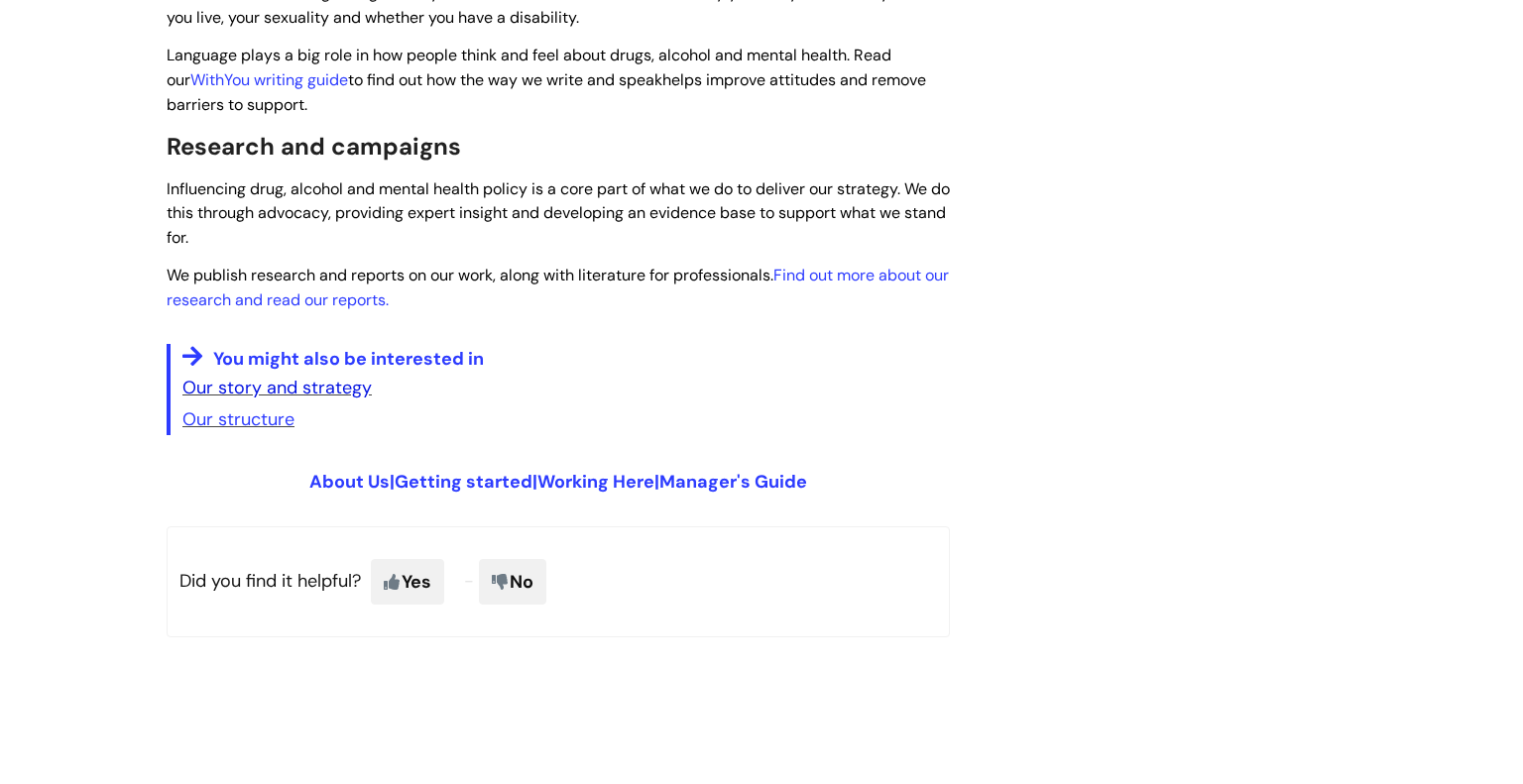 click on "Our story and strategy" at bounding box center [277, 388] 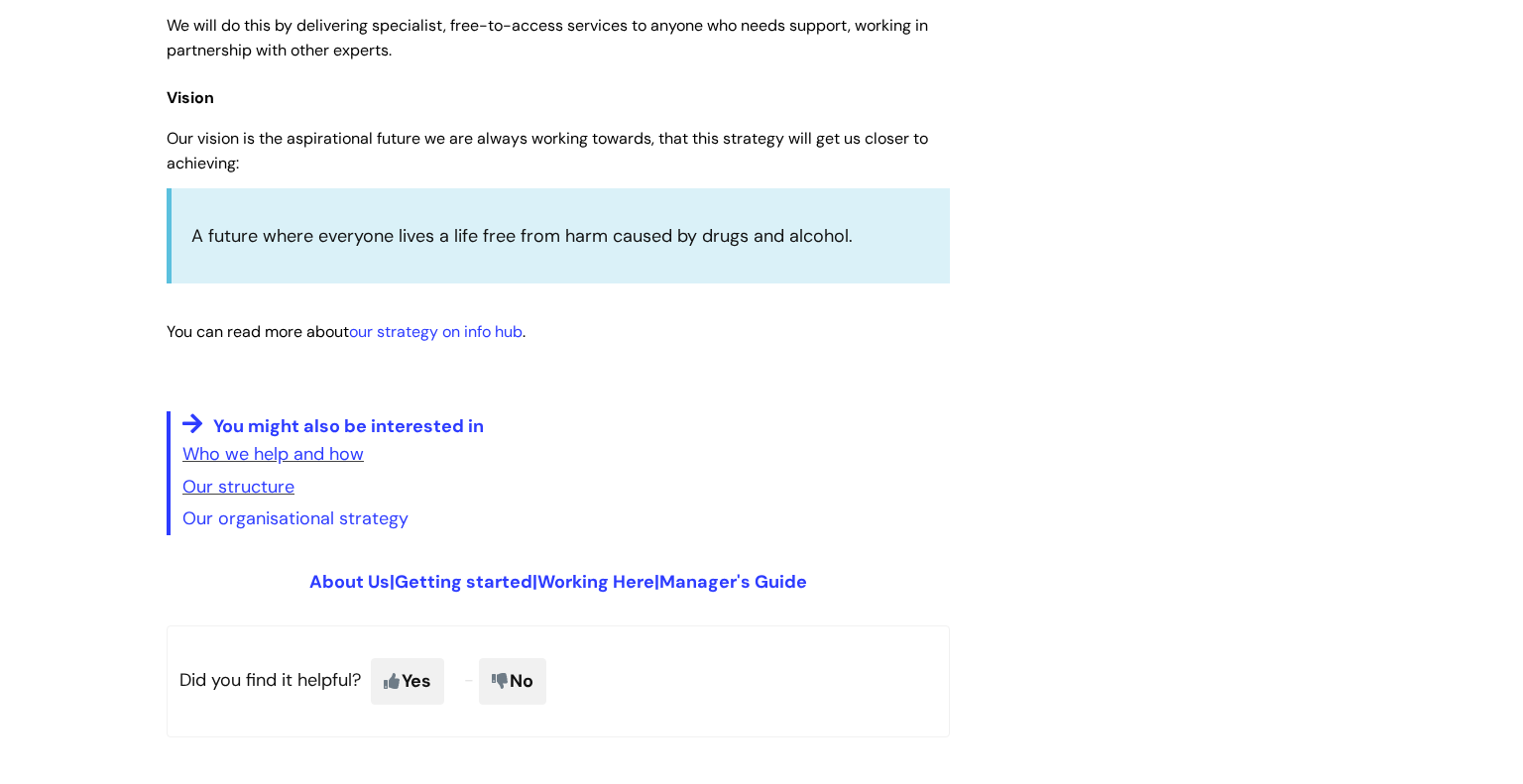 scroll, scrollTop: 4876, scrollLeft: 0, axis: vertical 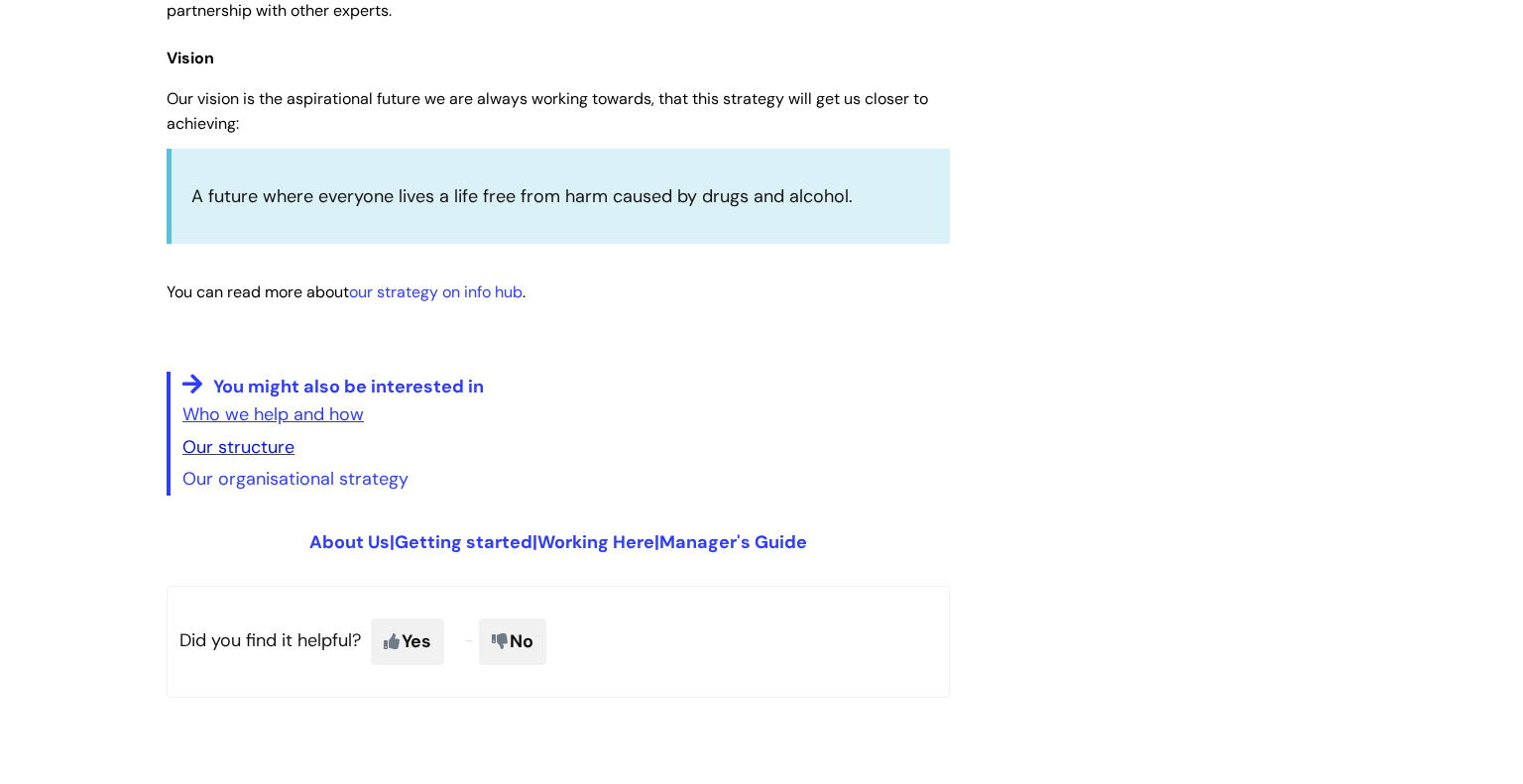 click on "Our structure" at bounding box center [238, 447] 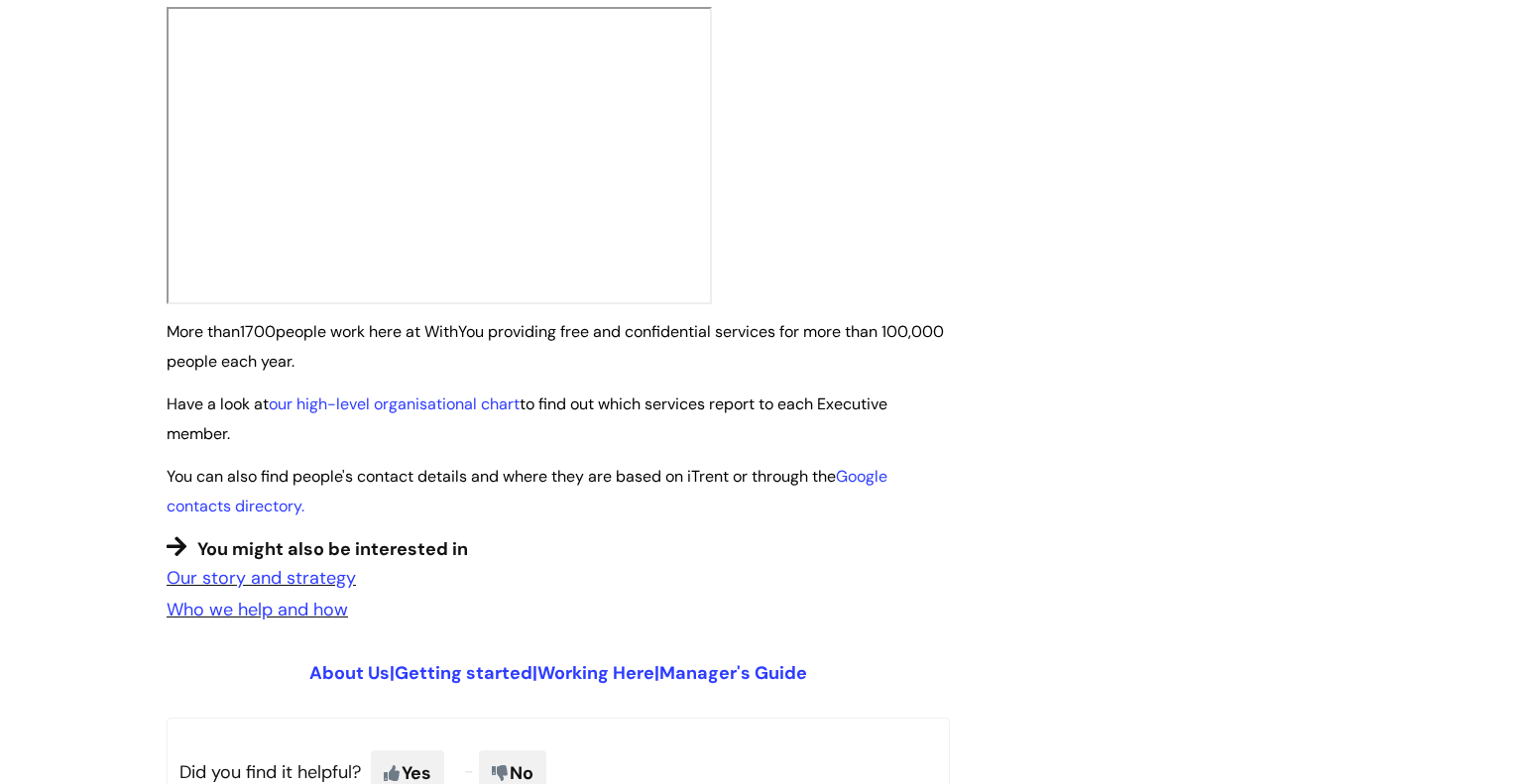 scroll, scrollTop: 1269, scrollLeft: 0, axis: vertical 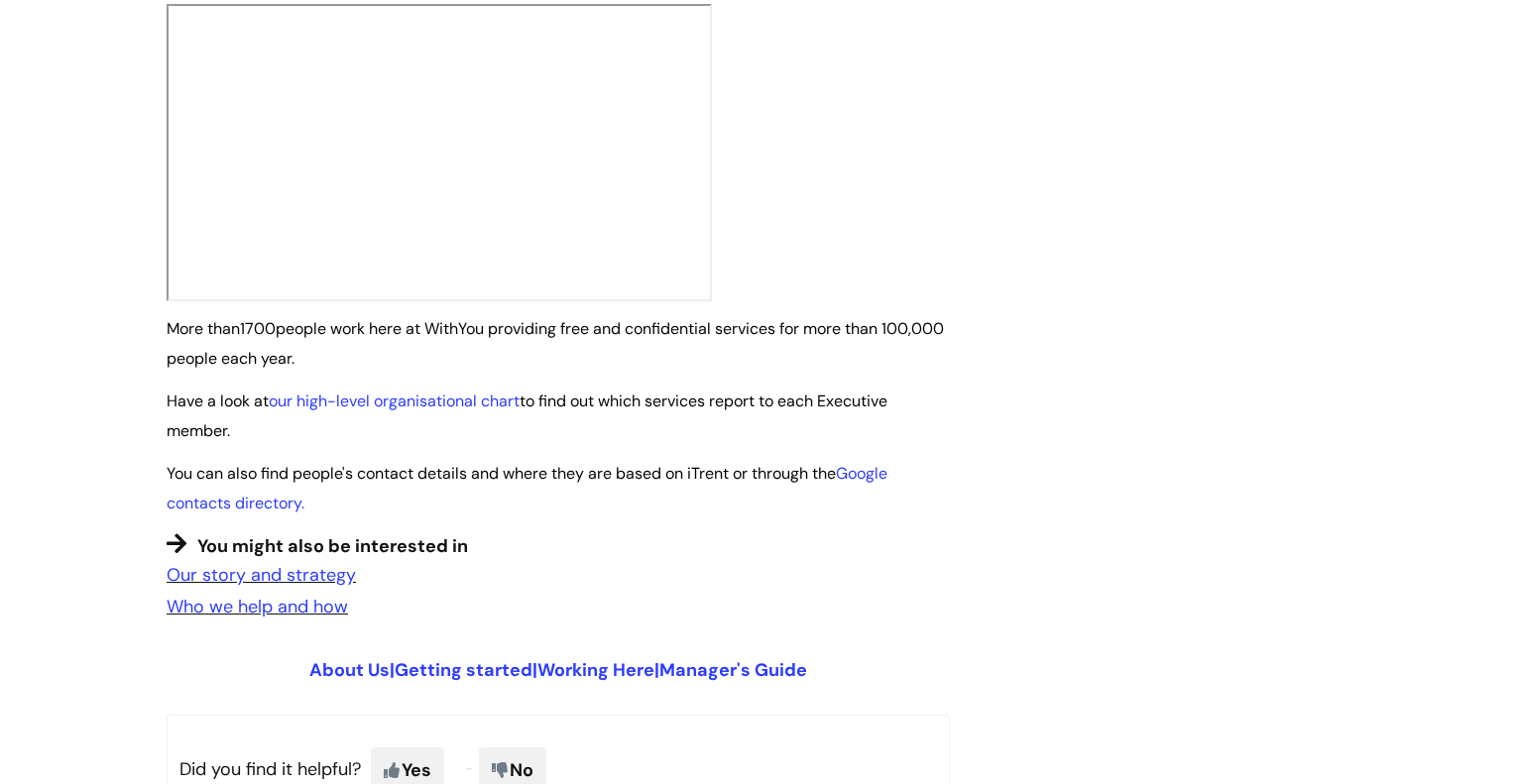 click on "Modified on: [DATE] at  [TIME]
How we're organised and set up Our Executive team, led by our  Board of Trustees , makes sure we're having a positive impact in the communities we serve. Our  Chief Executive is [NAME] [LAST]. [FIRST] joined as CEO in [DATE], following 18 years at Macmillan Cancer Support, where he held various Executive and Board level roles. His  leadership style emphasises a focus on the people we are here to support, and the importance of listening and empowering our people to drive continuous improvement. Our Executive team Meet the rest of our  Executive team Supporting our services Central Services Volunteers Who's who More than  1700 Have a look at" at bounding box center (762, -82) 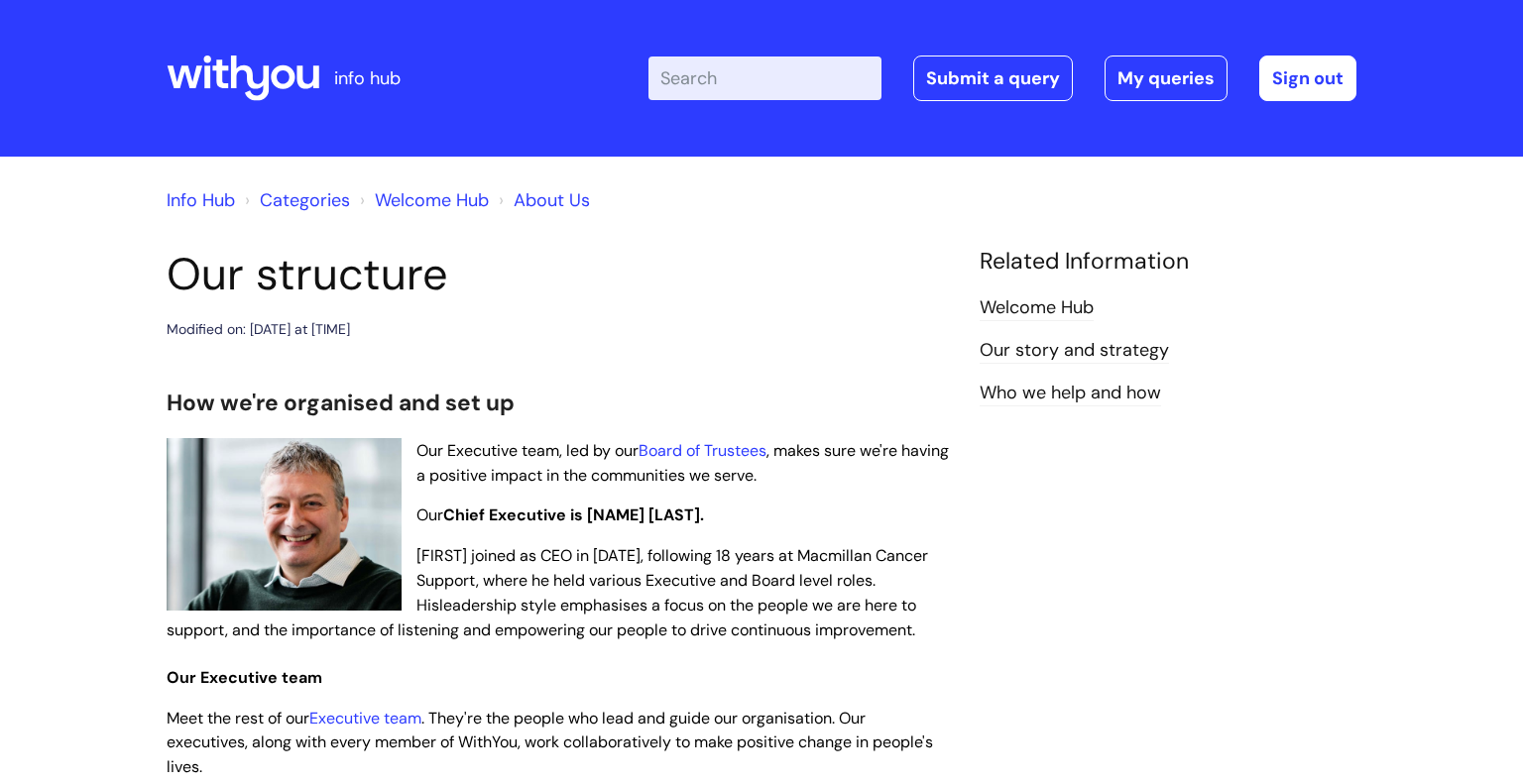 scroll, scrollTop: 0, scrollLeft: 0, axis: both 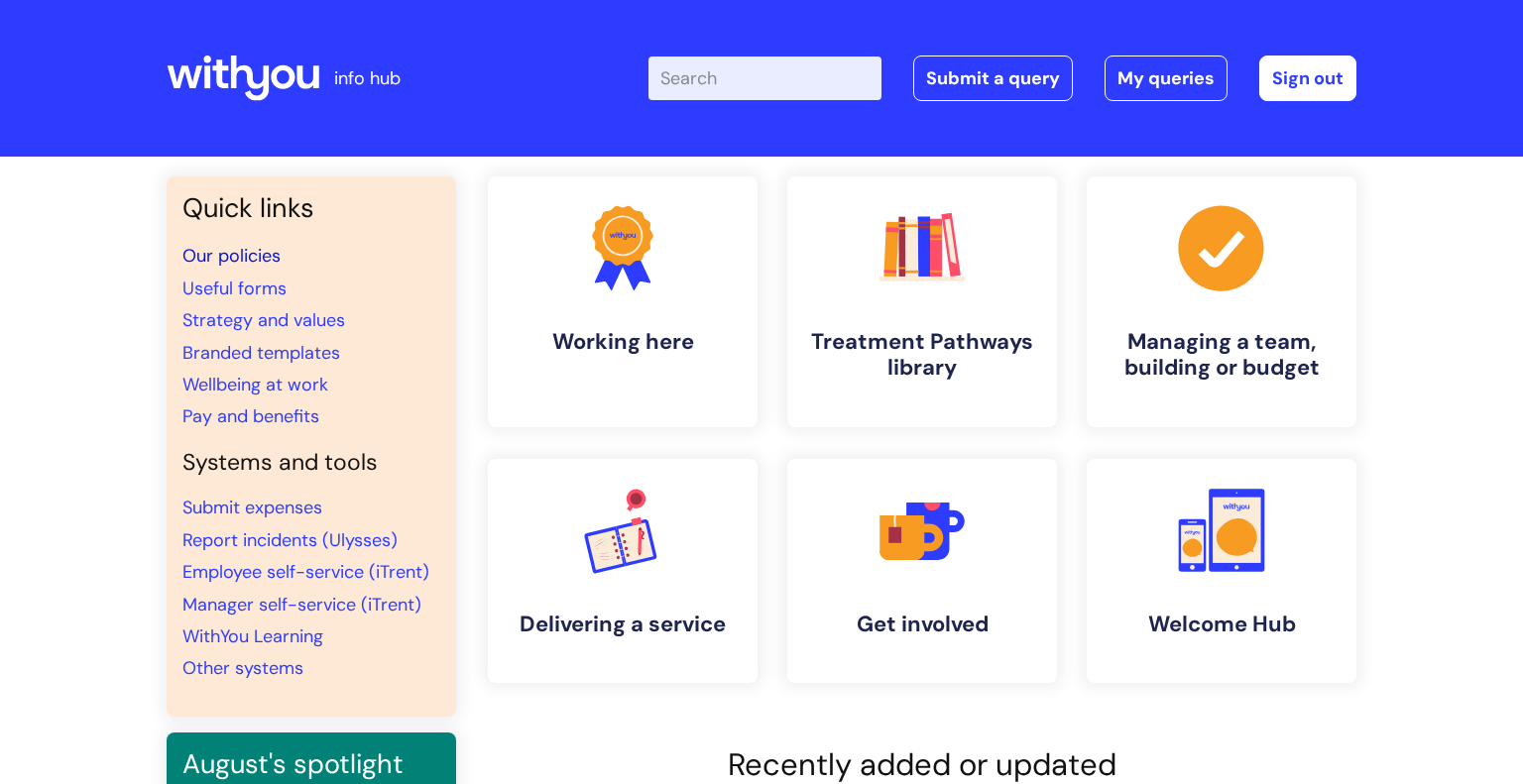 click on "Our policies" at bounding box center (231, 256) 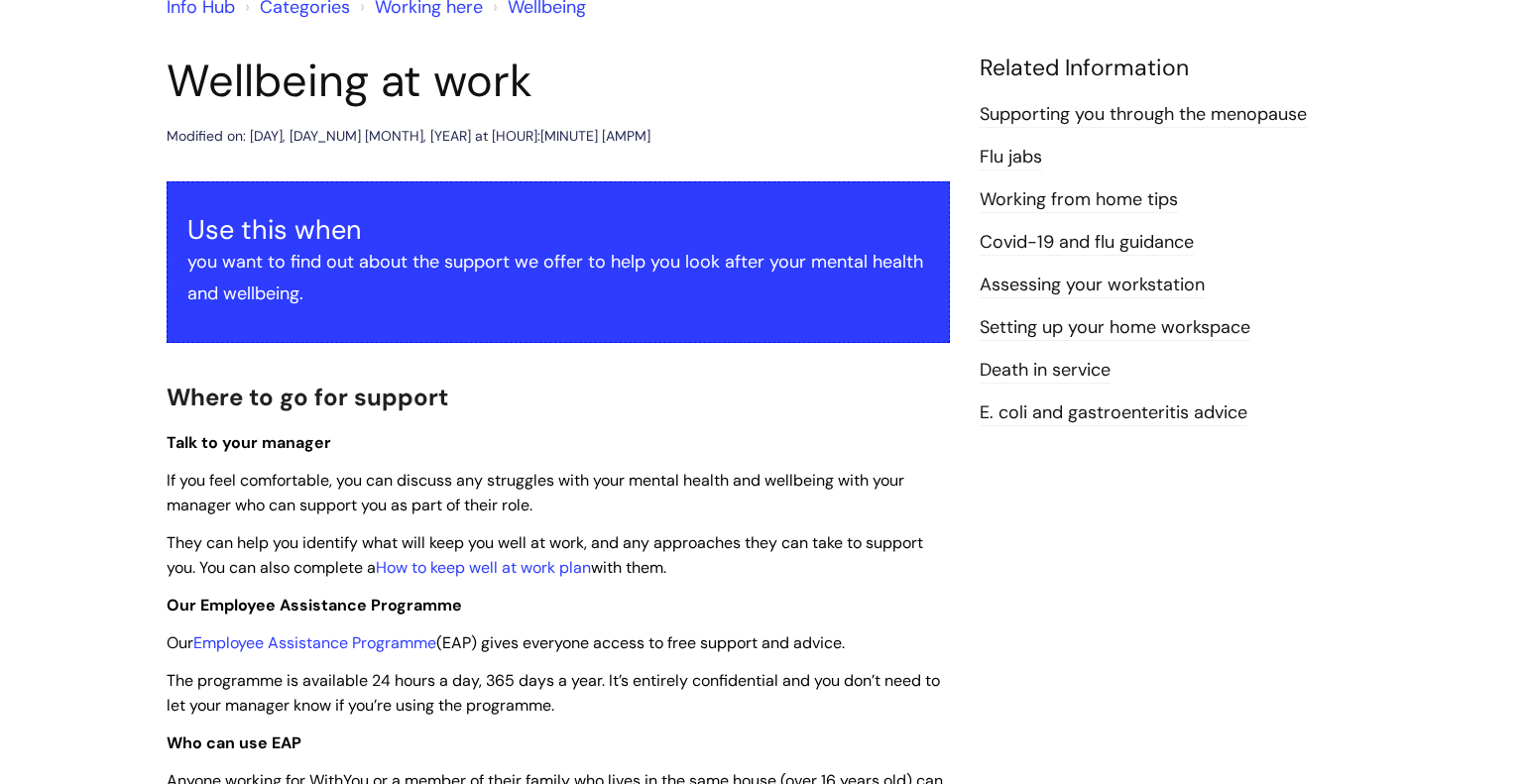 scroll, scrollTop: 198, scrollLeft: 0, axis: vertical 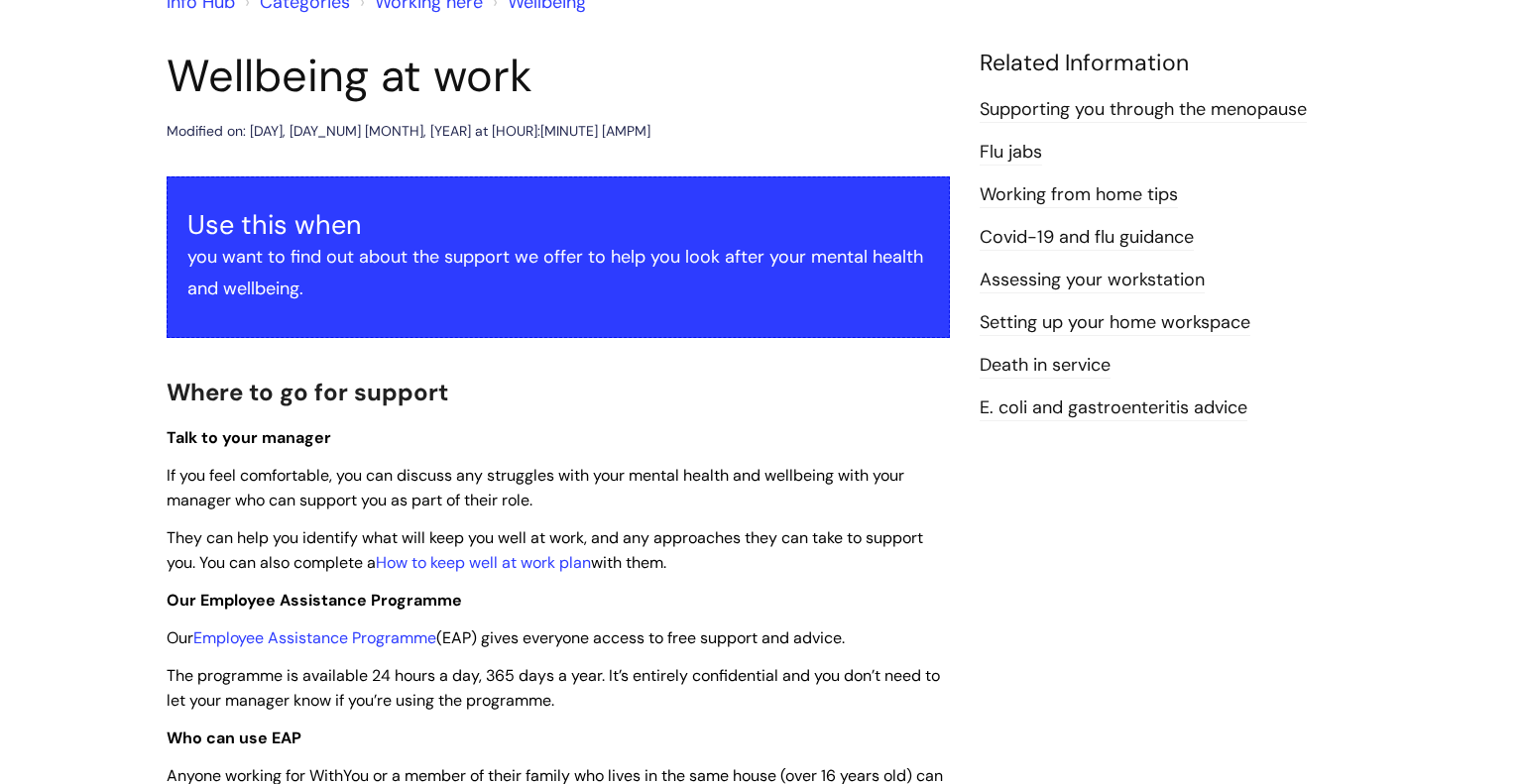 click on "Assessing your workstation" at bounding box center (1092, 280) 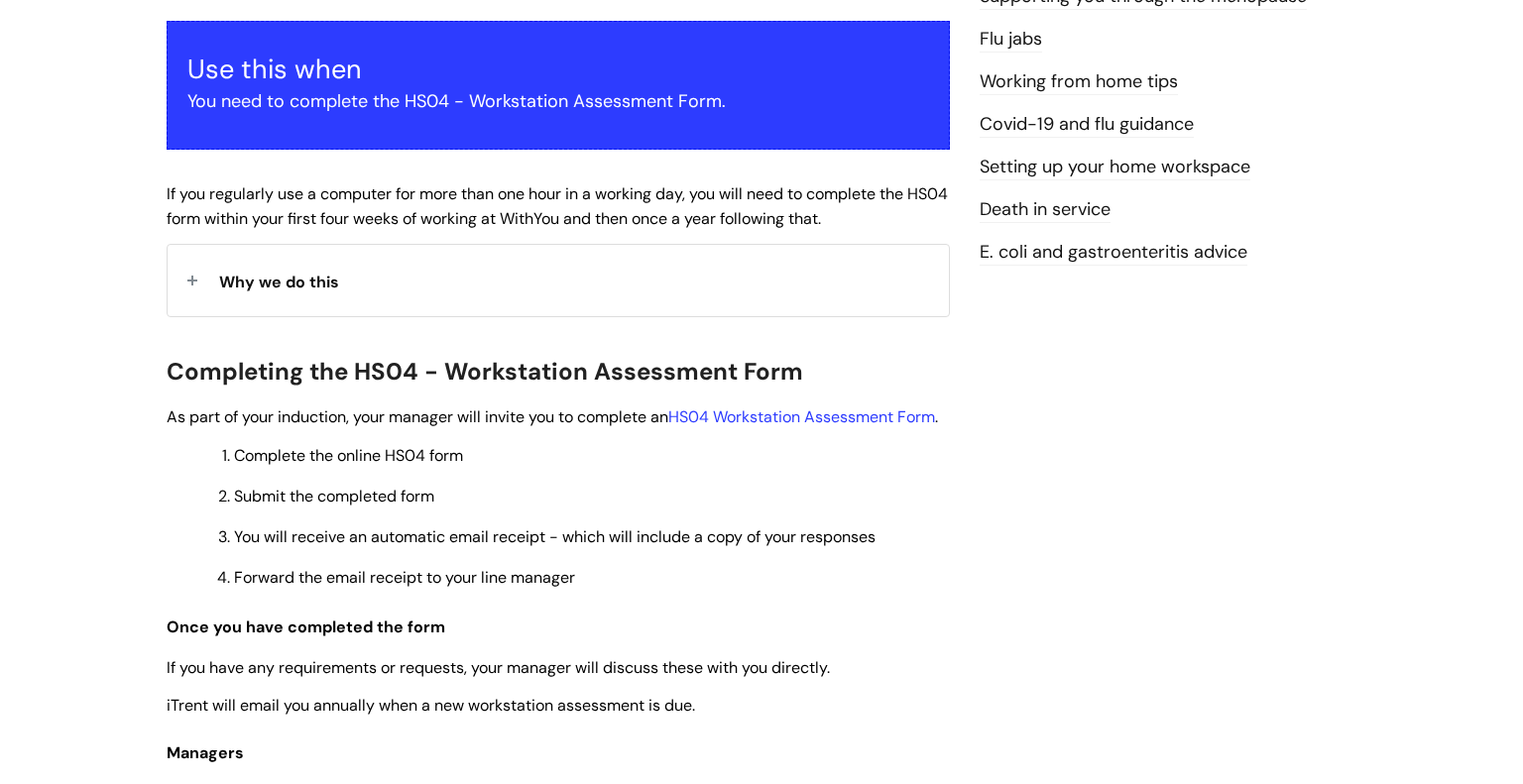 scroll, scrollTop: 357, scrollLeft: 0, axis: vertical 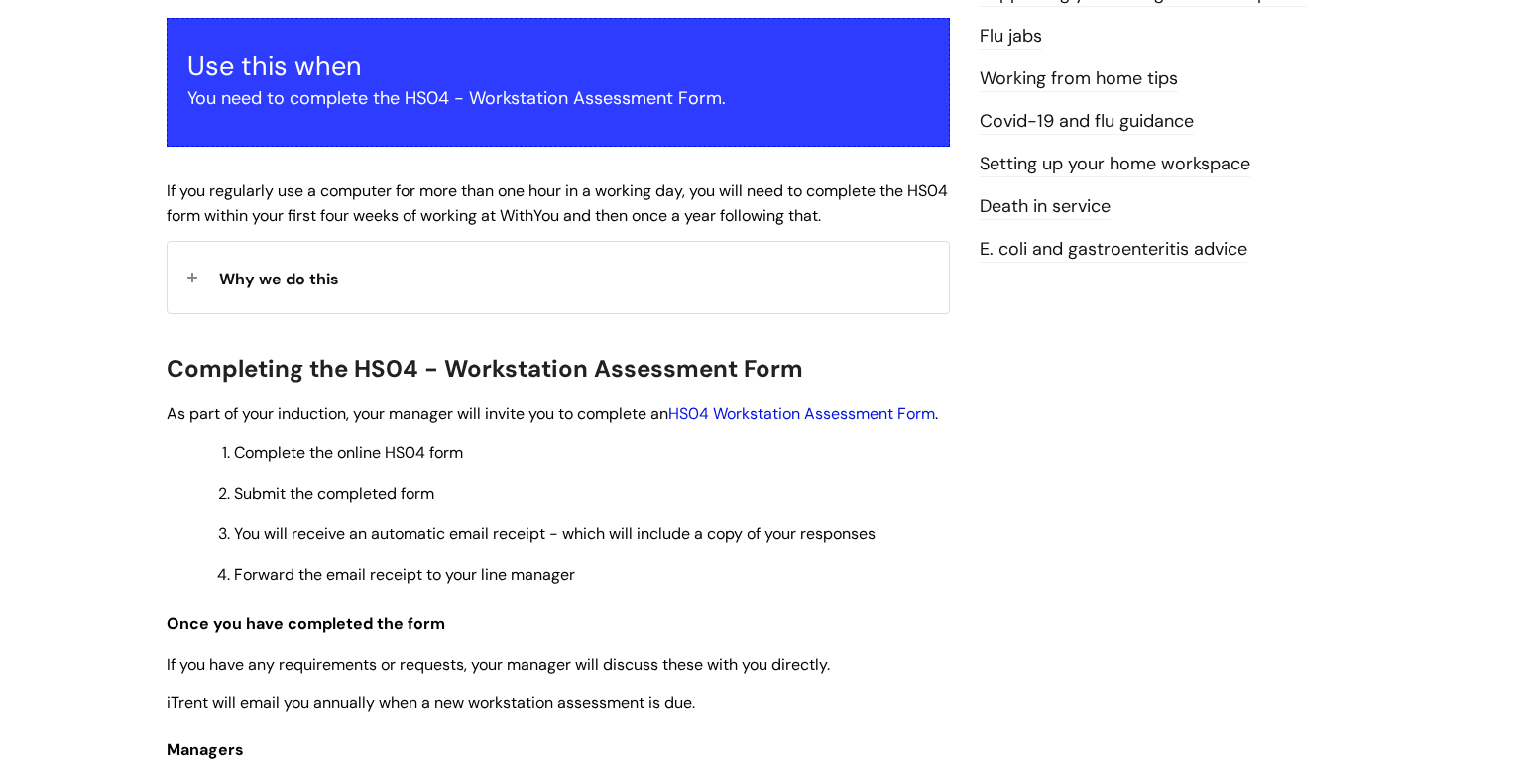 click on "HS04 Workstation Assessment Form" at bounding box center [801, 413] 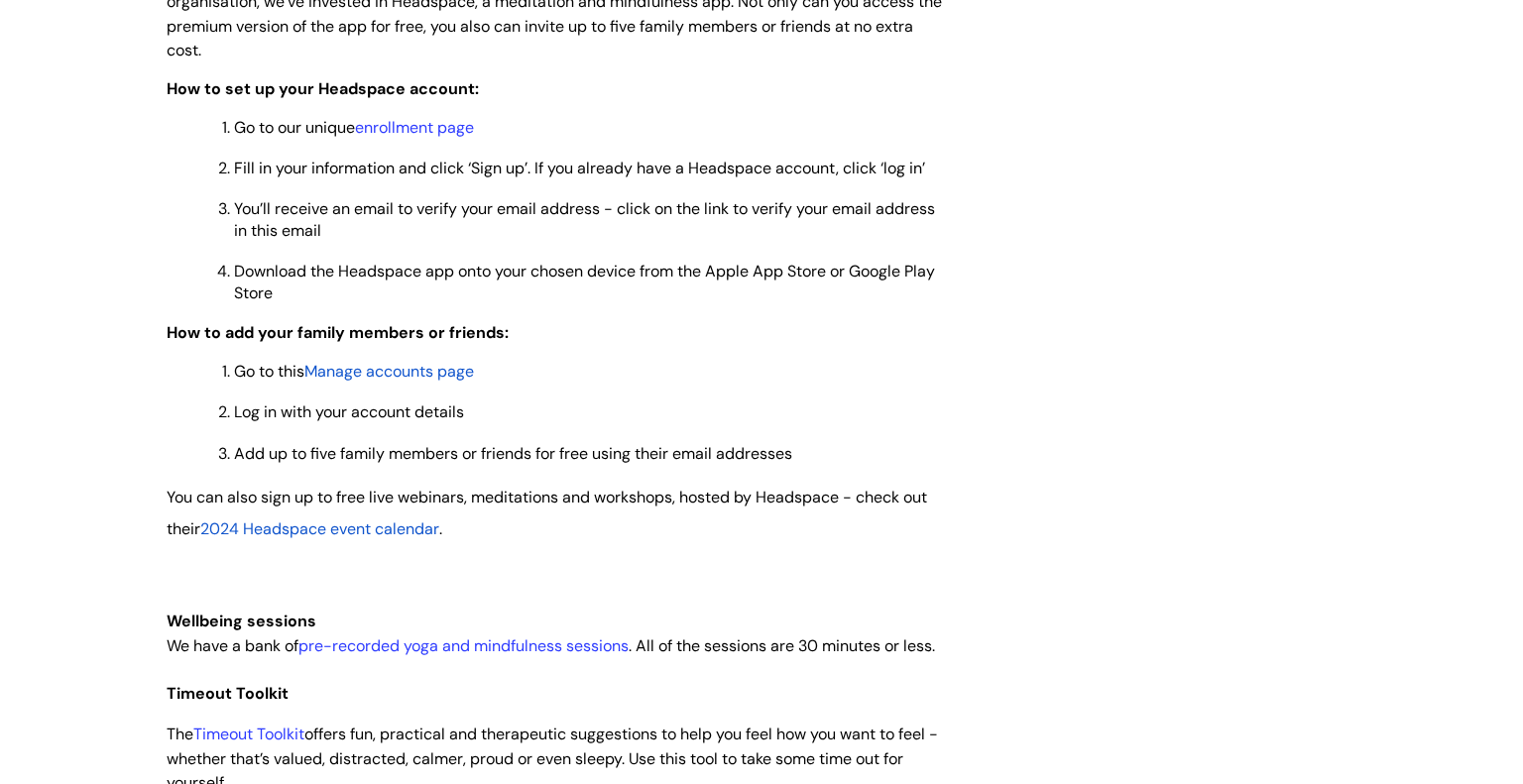 scroll, scrollTop: 1705, scrollLeft: 0, axis: vertical 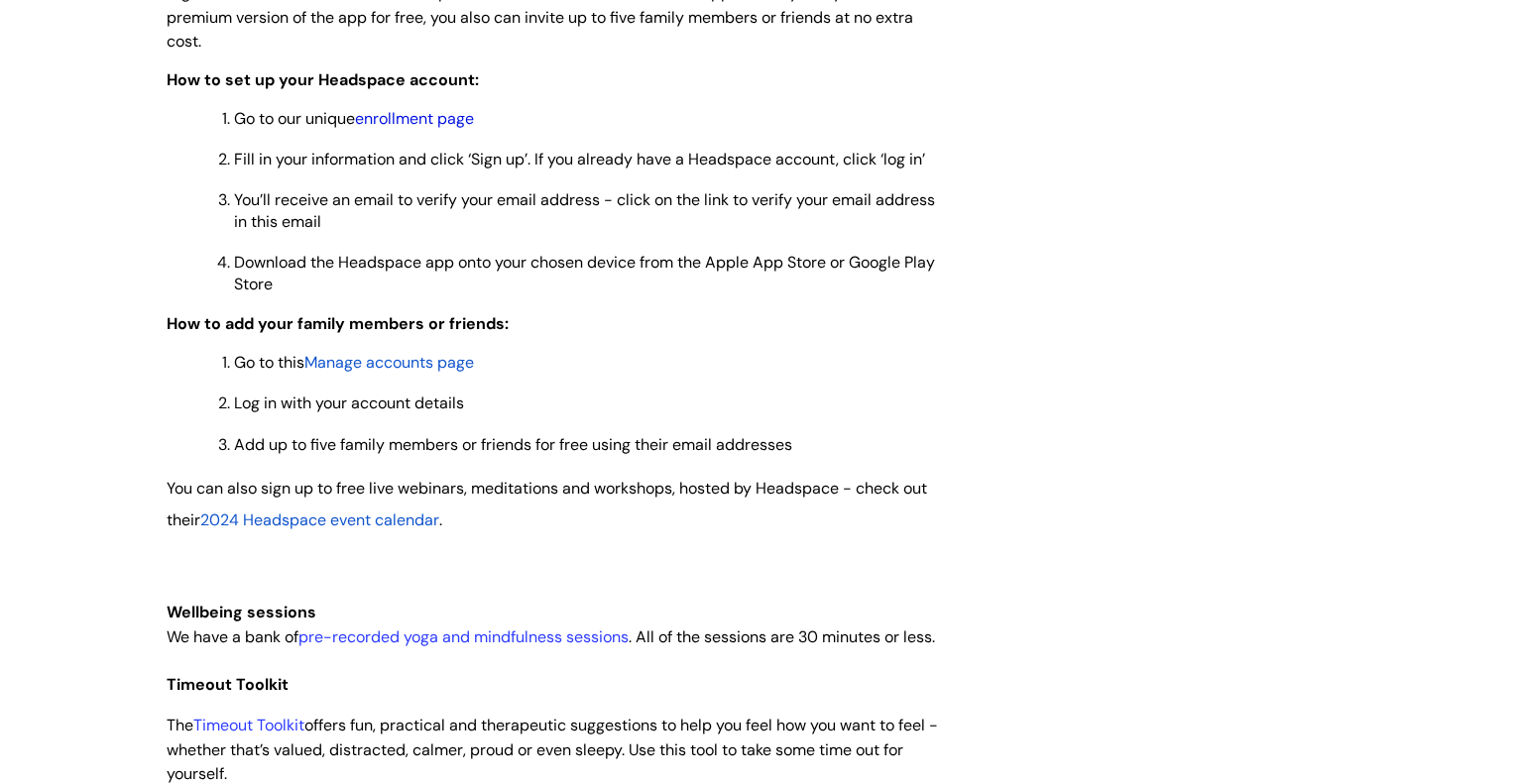 click on "enrollment page" at bounding box center [414, 118] 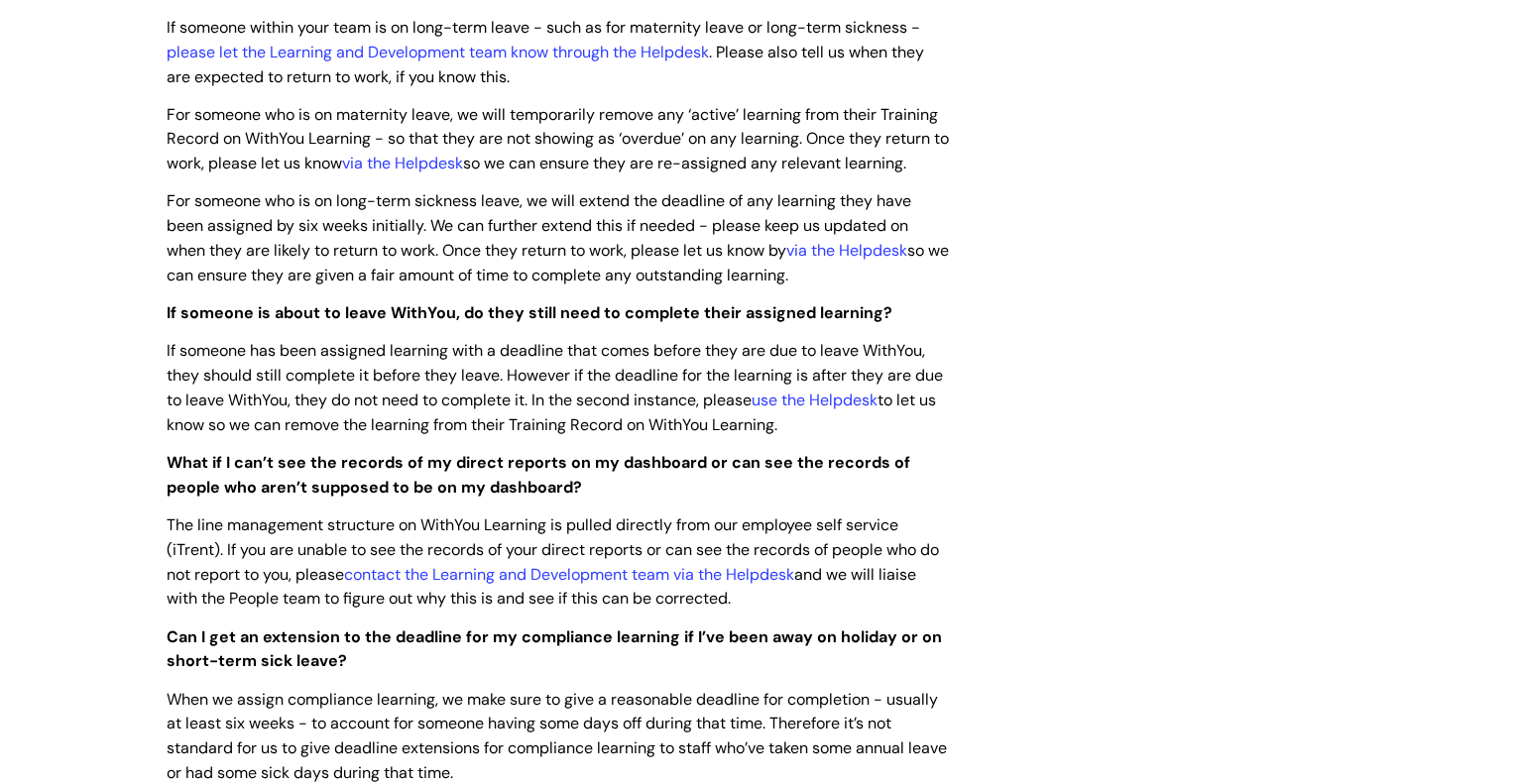 scroll, scrollTop: 1982, scrollLeft: 0, axis: vertical 